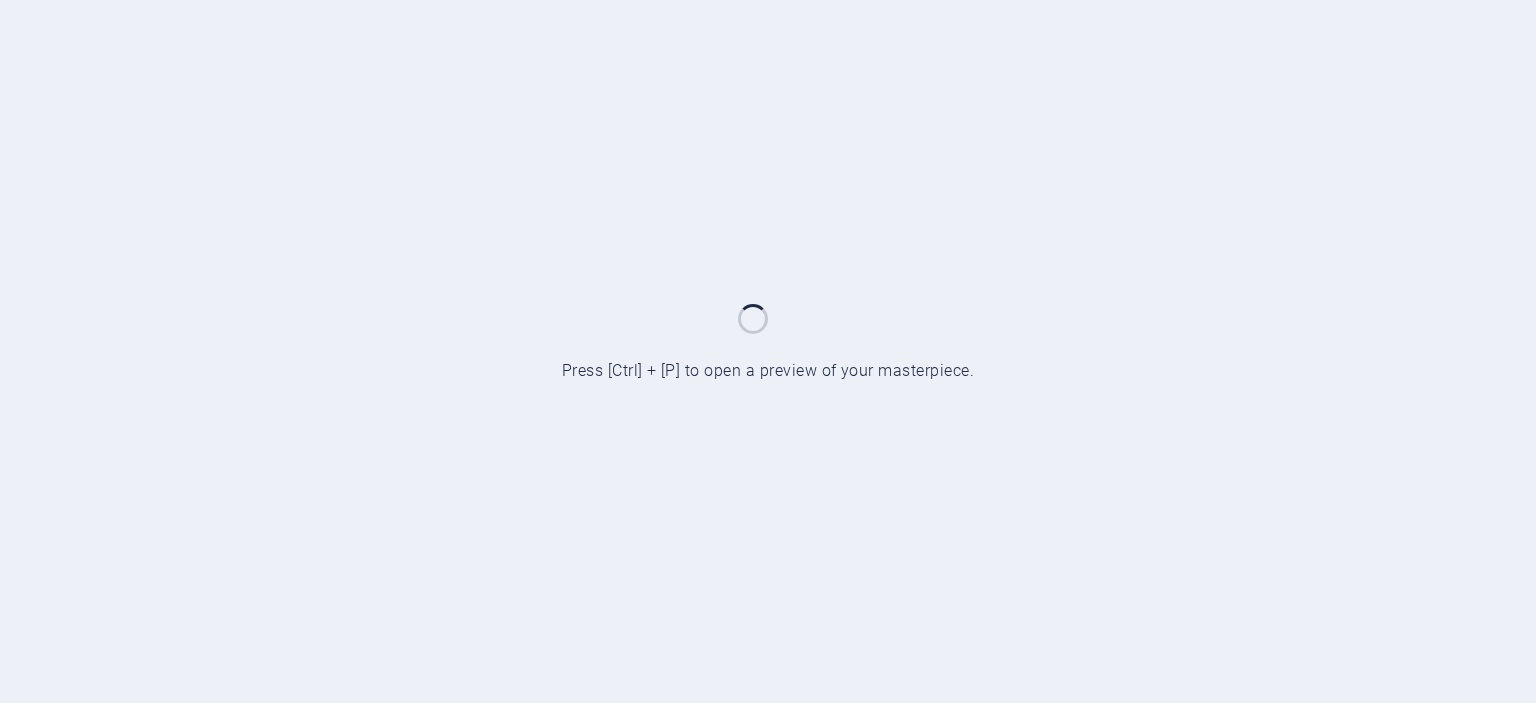 scroll, scrollTop: 0, scrollLeft: 0, axis: both 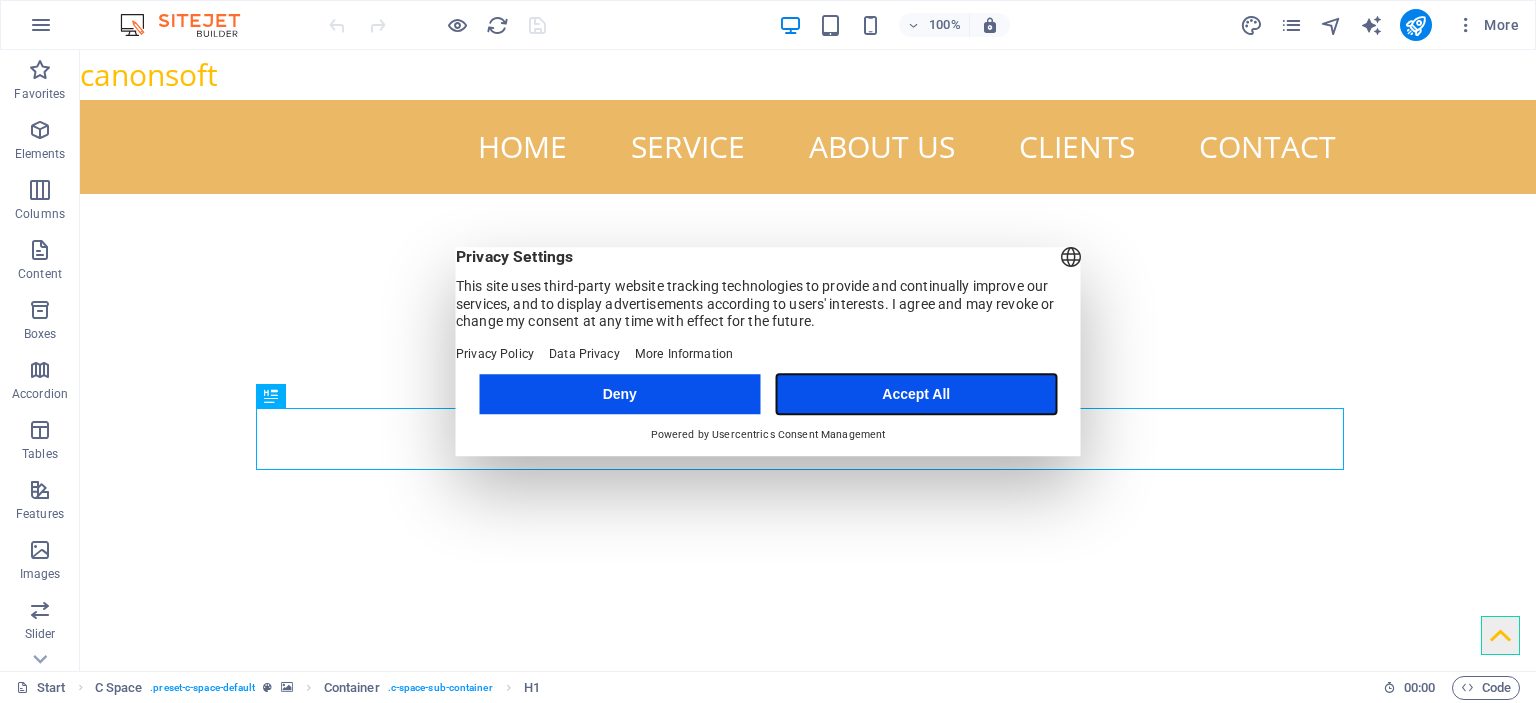 click on "Accept All" at bounding box center (916, 394) 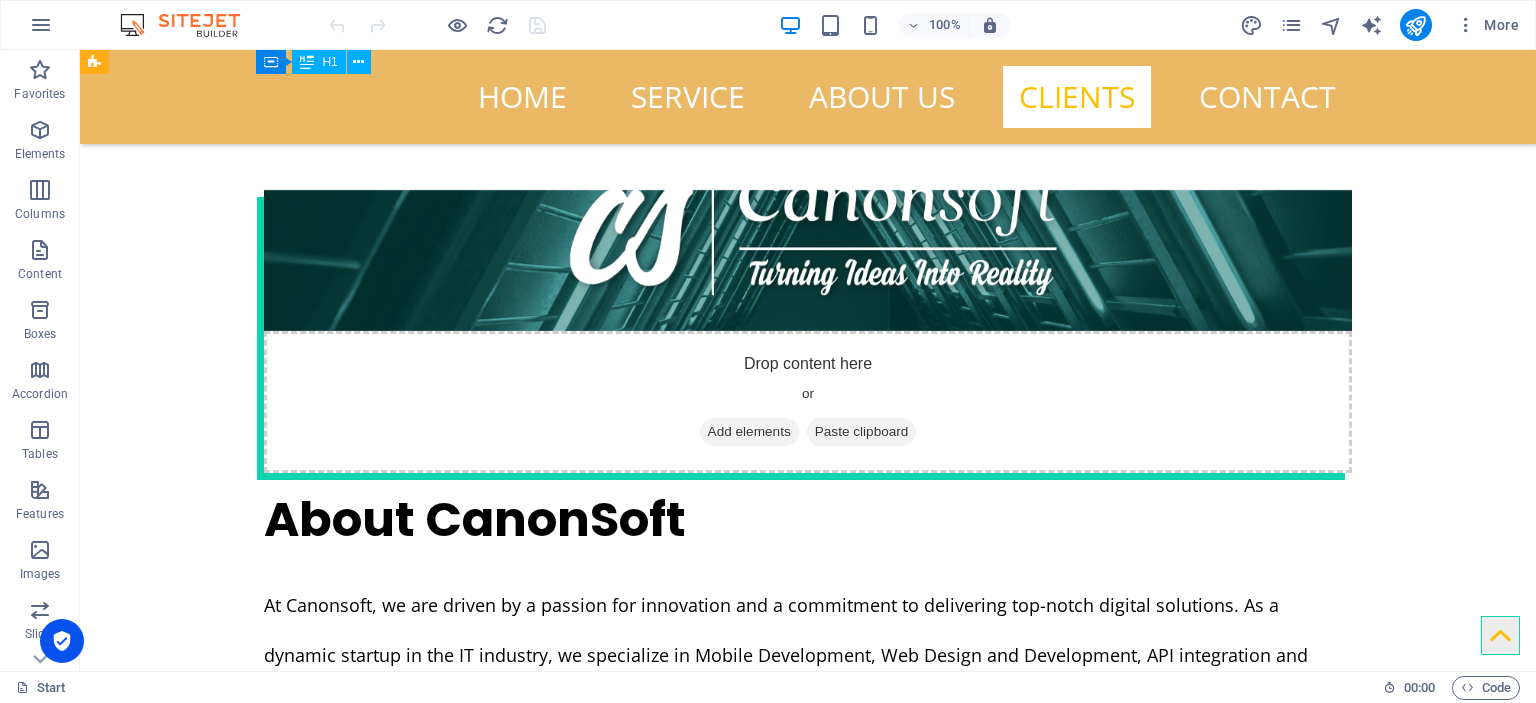 scroll, scrollTop: 4698, scrollLeft: 0, axis: vertical 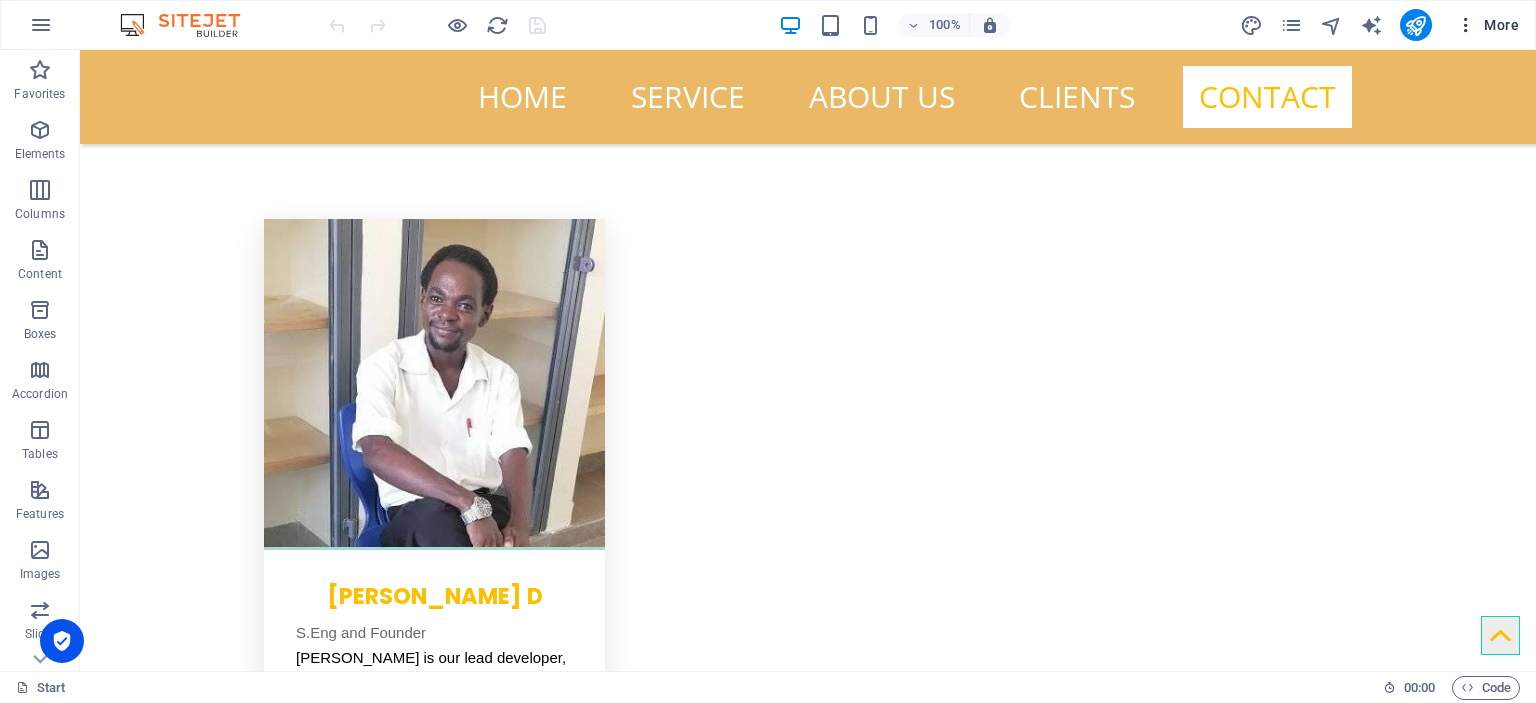 click on "More" at bounding box center (1487, 25) 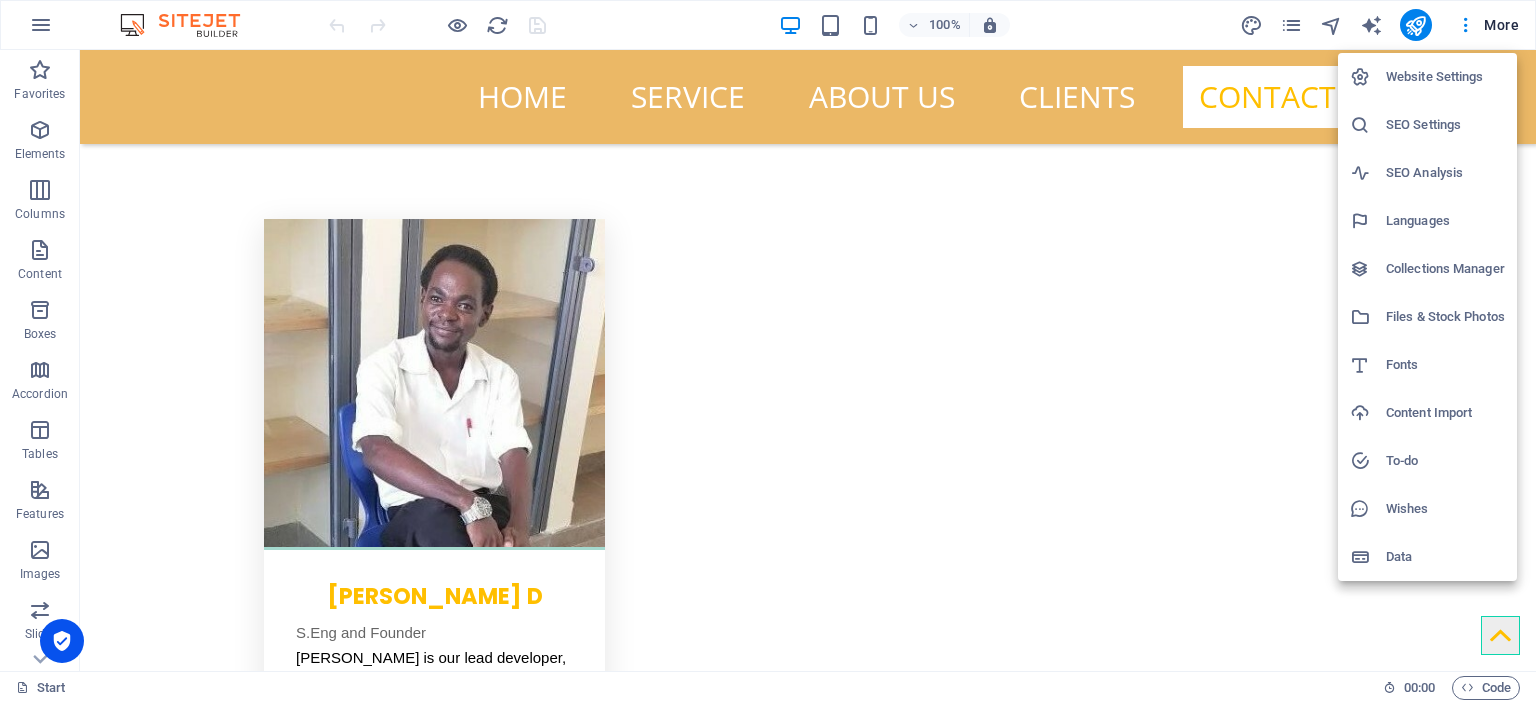 click at bounding box center (768, 351) 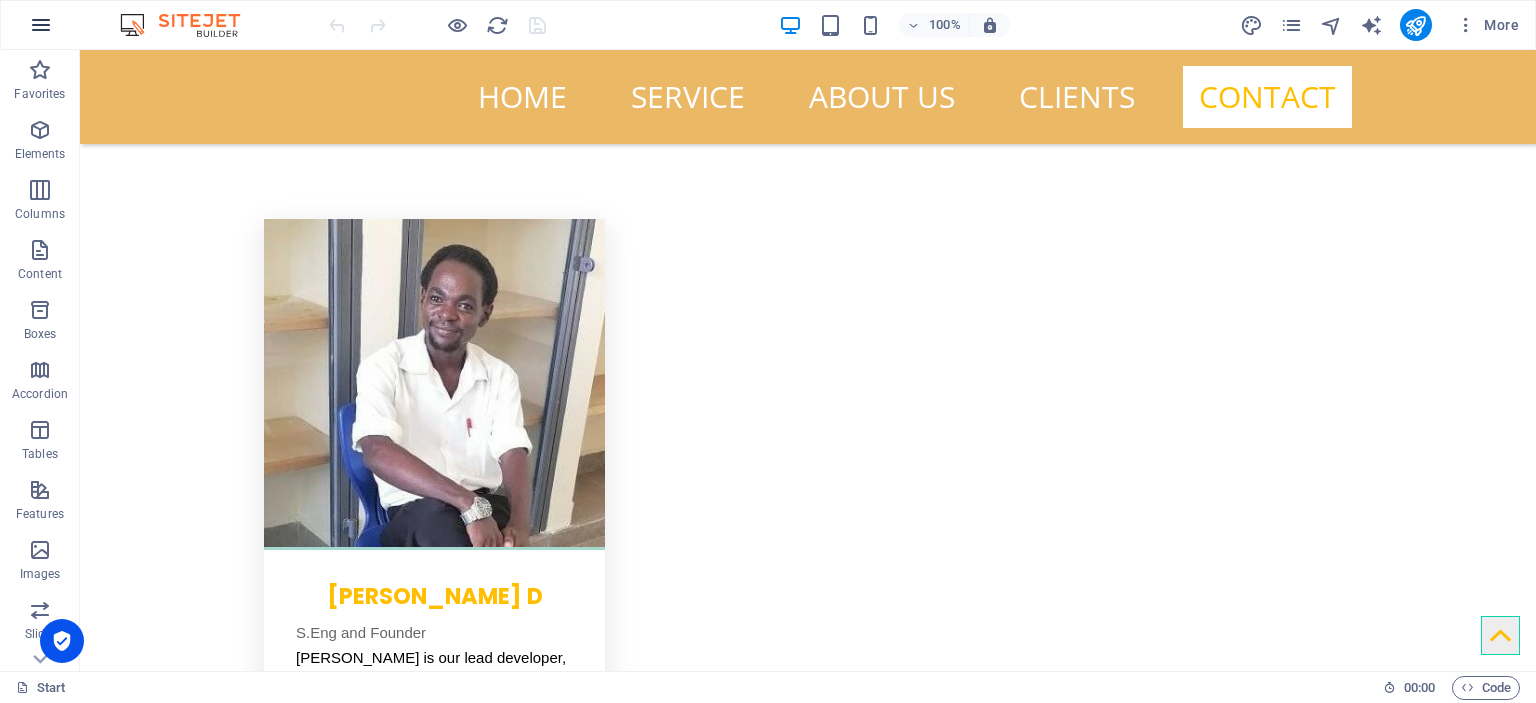 click at bounding box center (41, 25) 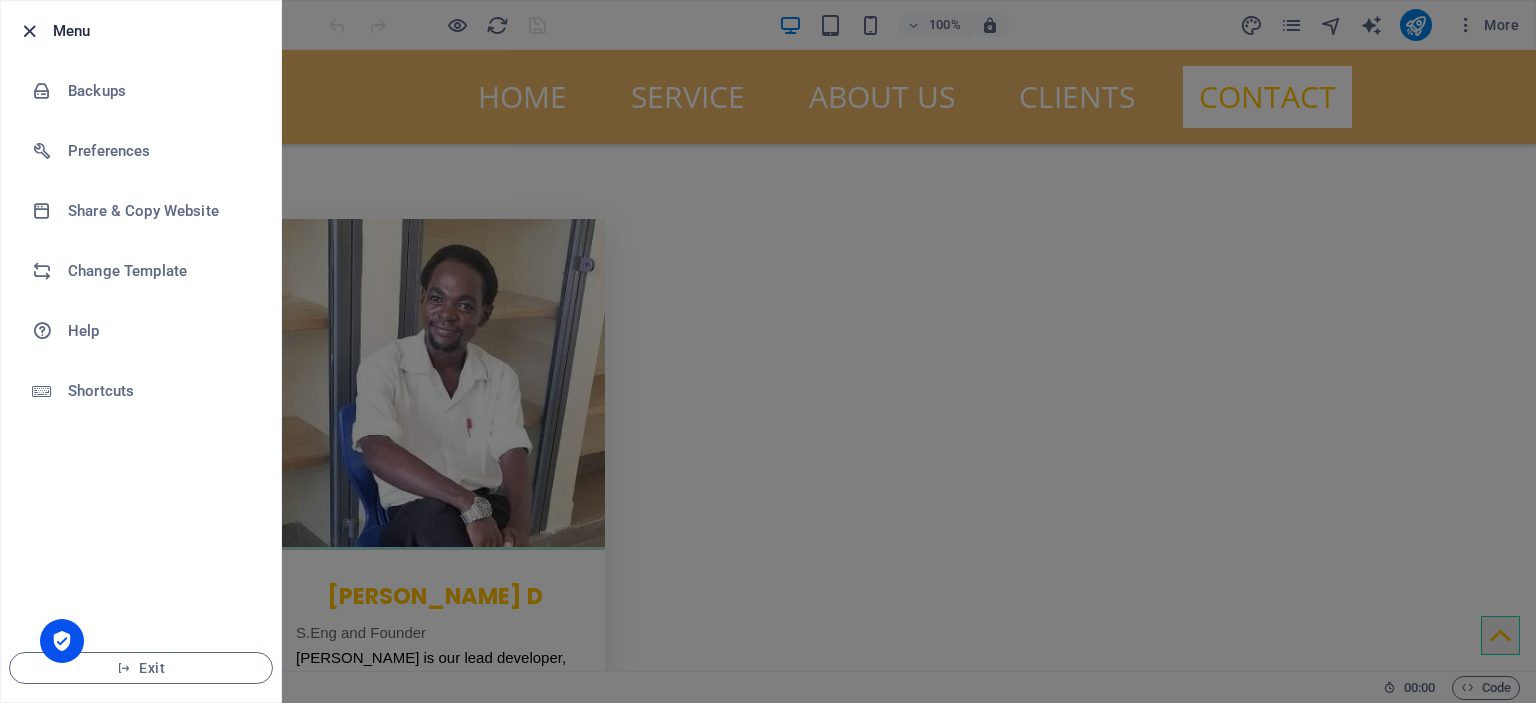 click at bounding box center (29, 31) 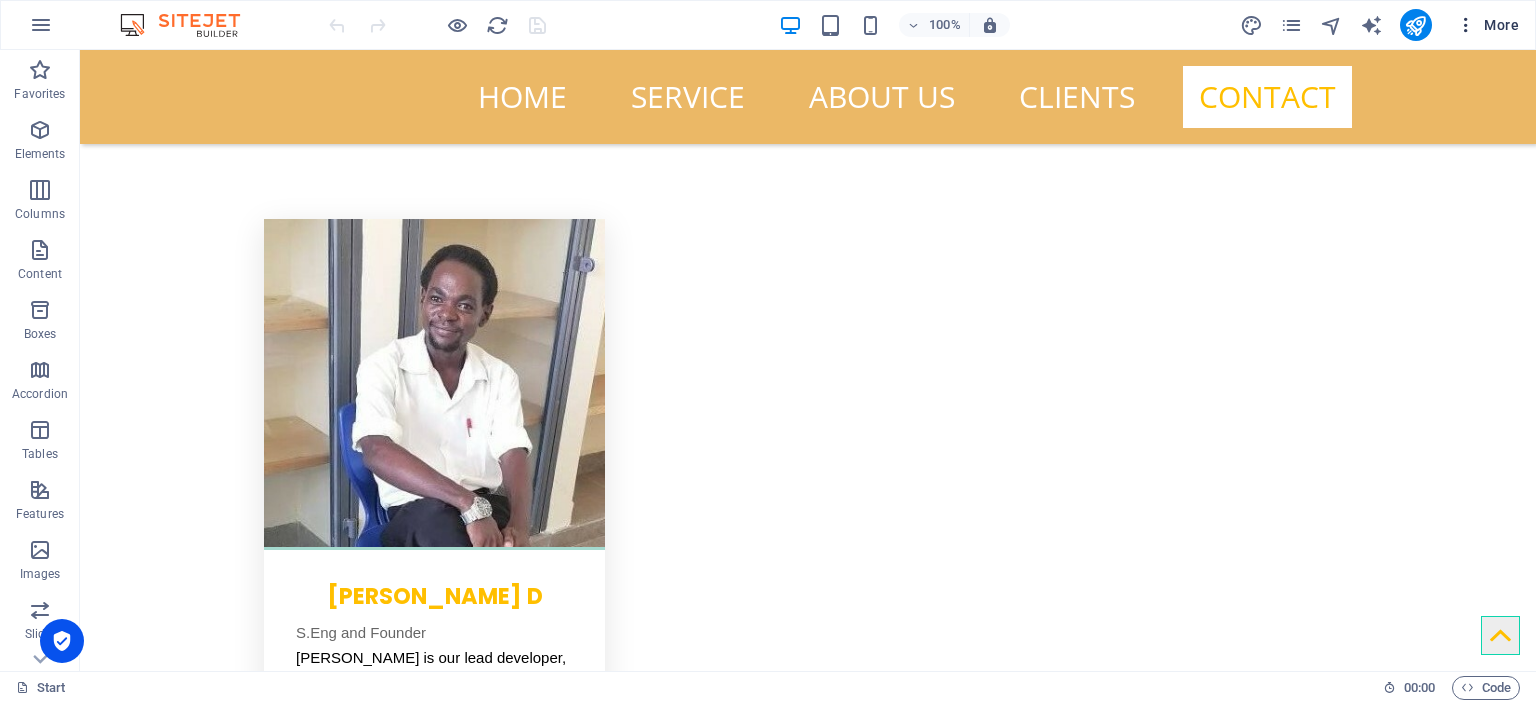 click on "More" at bounding box center (1487, 25) 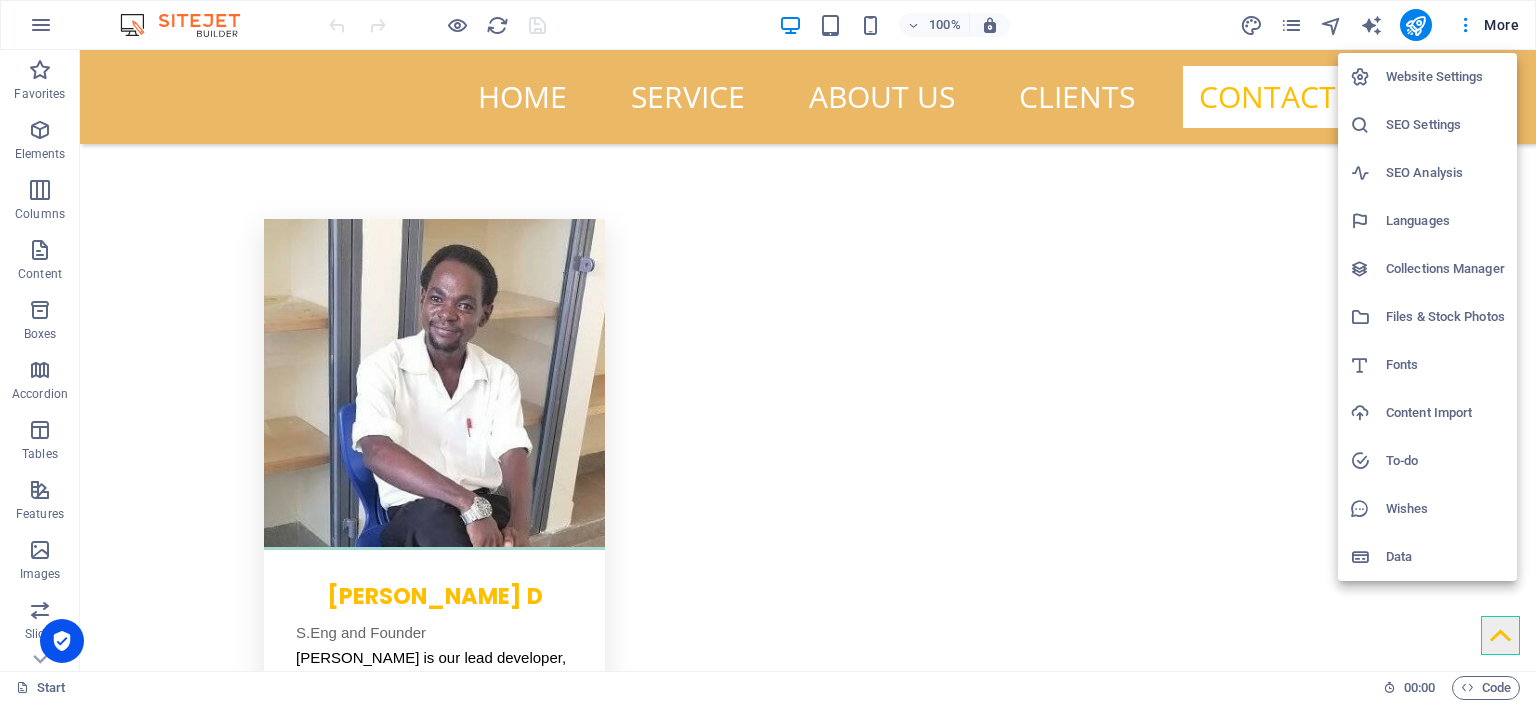 click at bounding box center [768, 351] 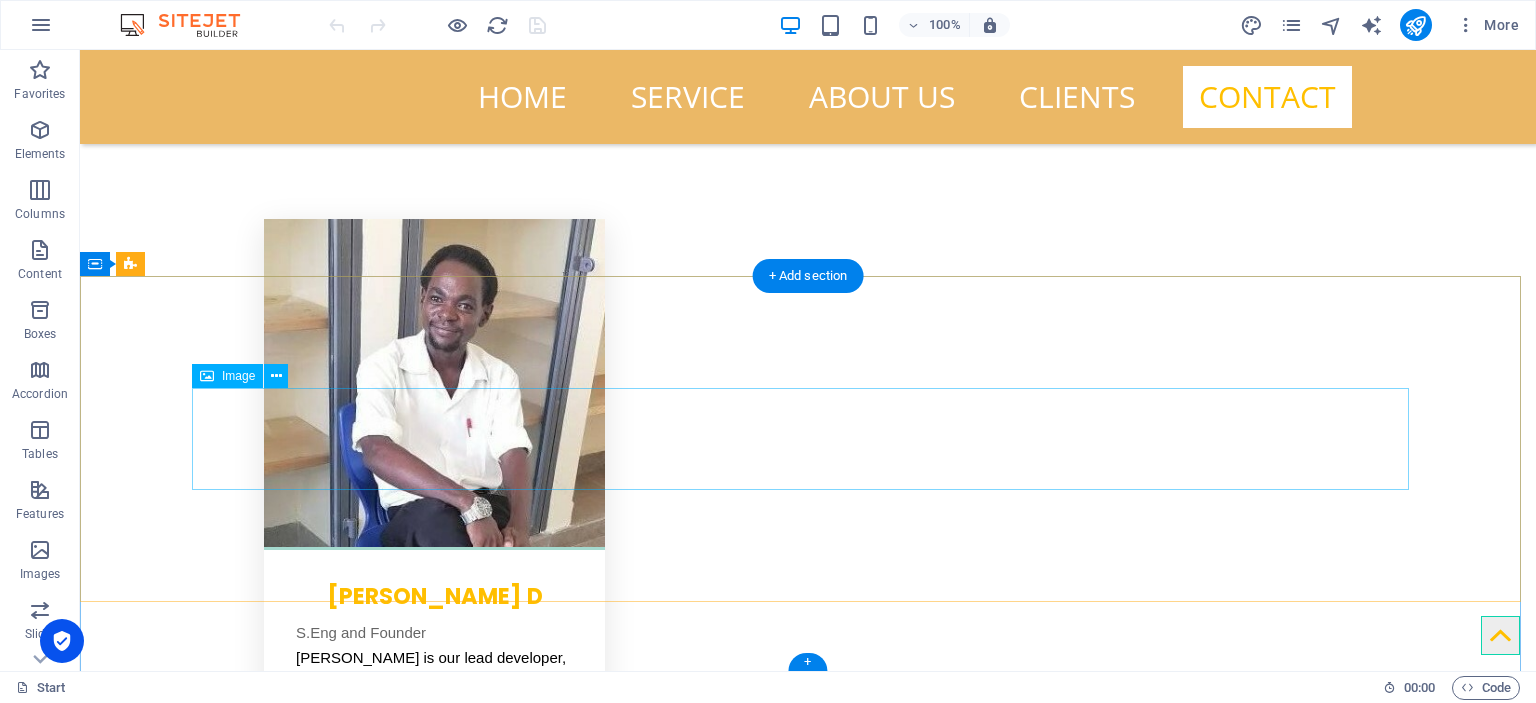 click at bounding box center (808, 5814) 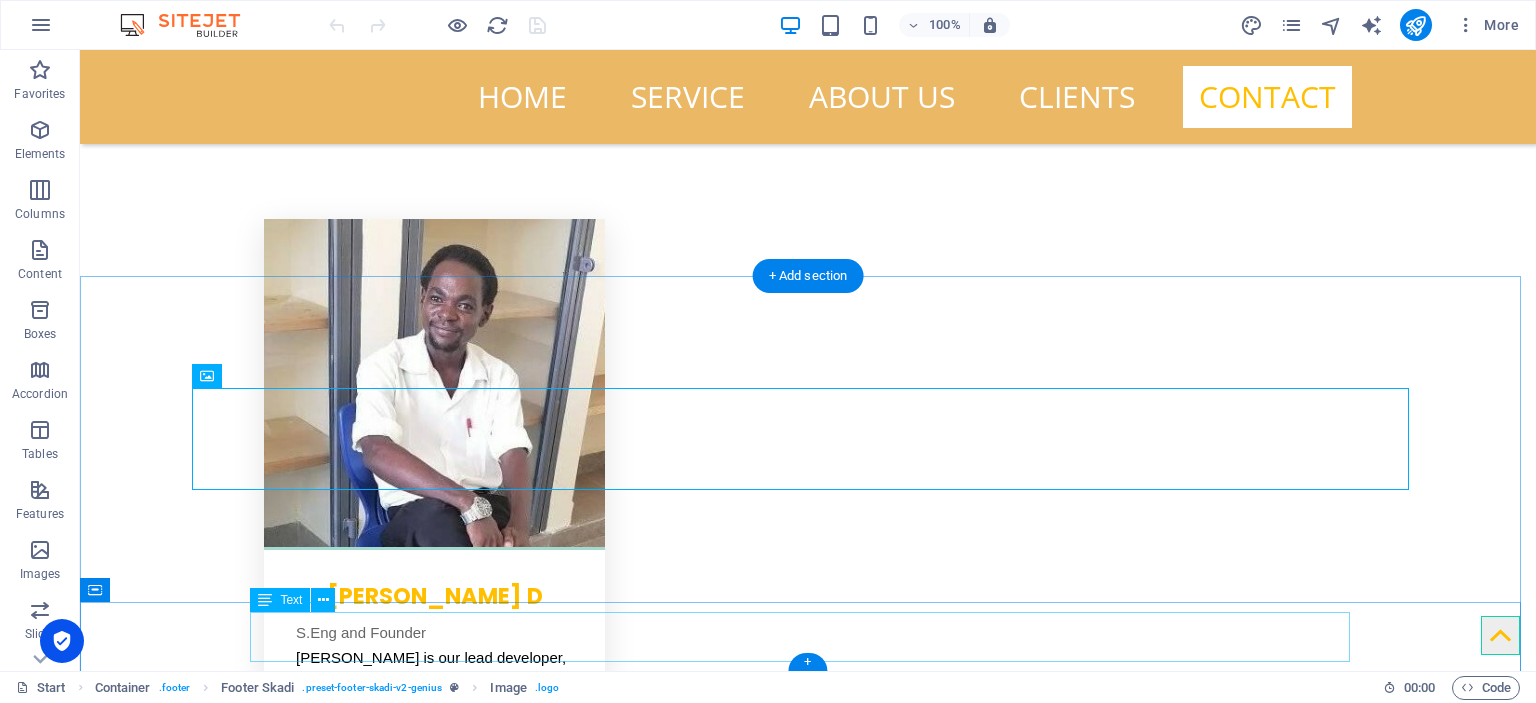 click on "[EMAIL_ADDRESS][DOMAIN_NAME]  |  Legal Notice  |  Privacy Policy" at bounding box center [808, 6012] 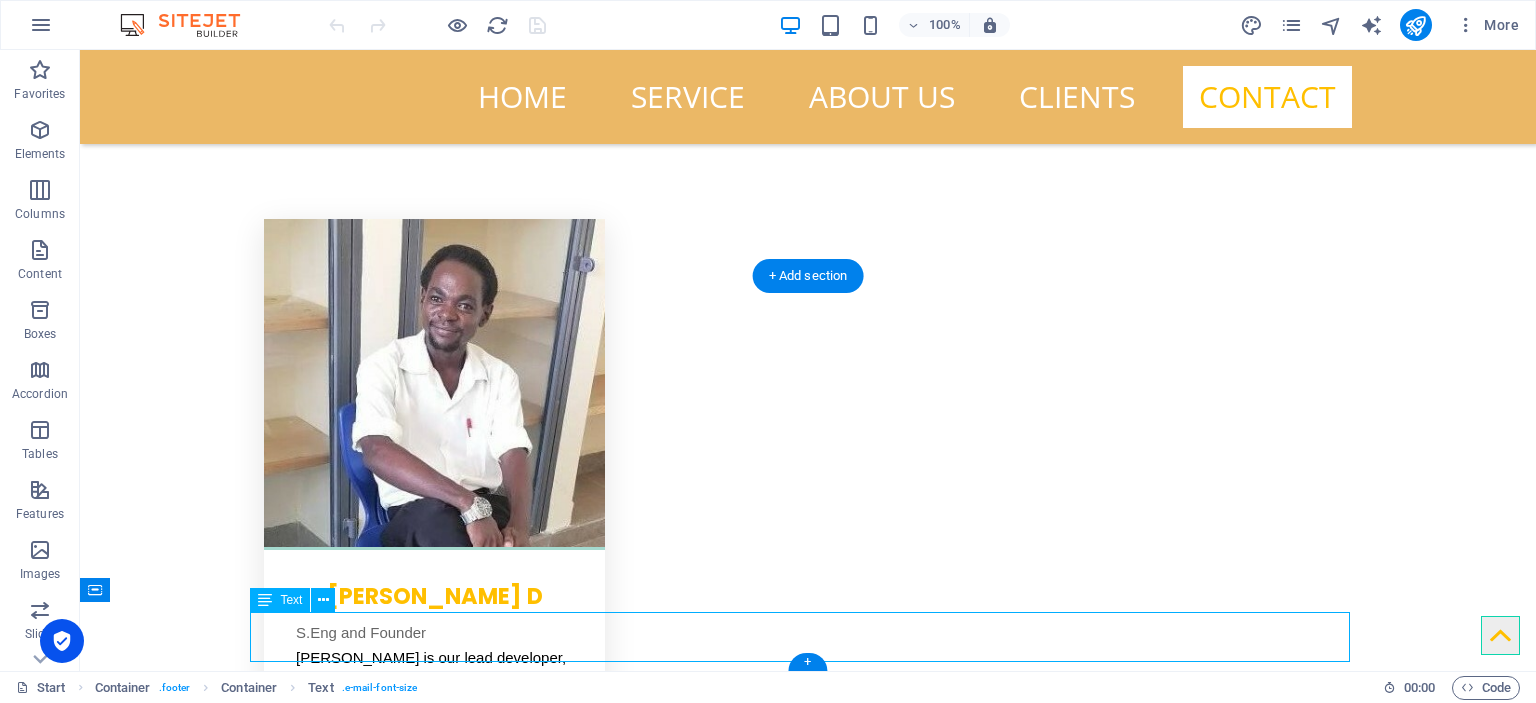 click on "[EMAIL_ADDRESS][DOMAIN_NAME]  |  Legal Notice  |  Privacy Policy" at bounding box center [808, 6012] 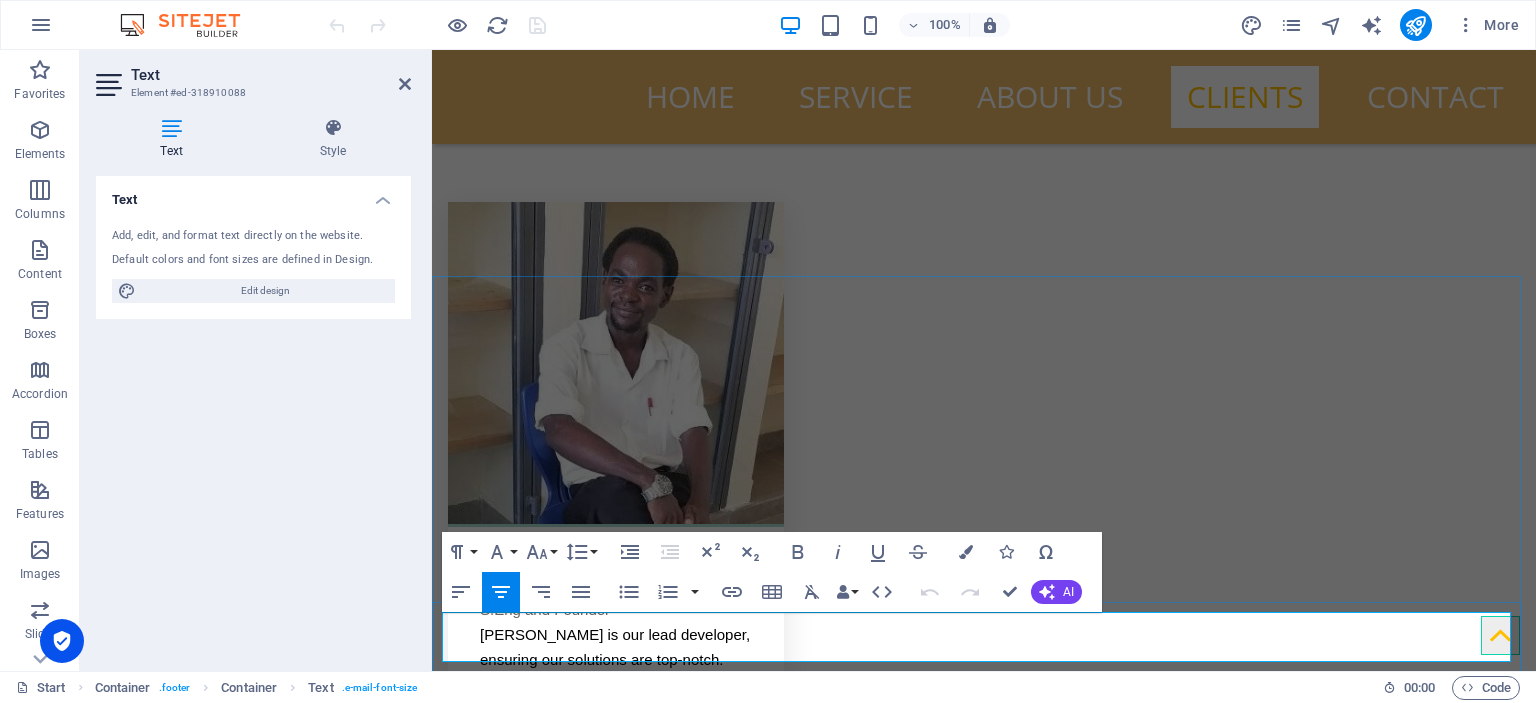 scroll, scrollTop: 4758, scrollLeft: 0, axis: vertical 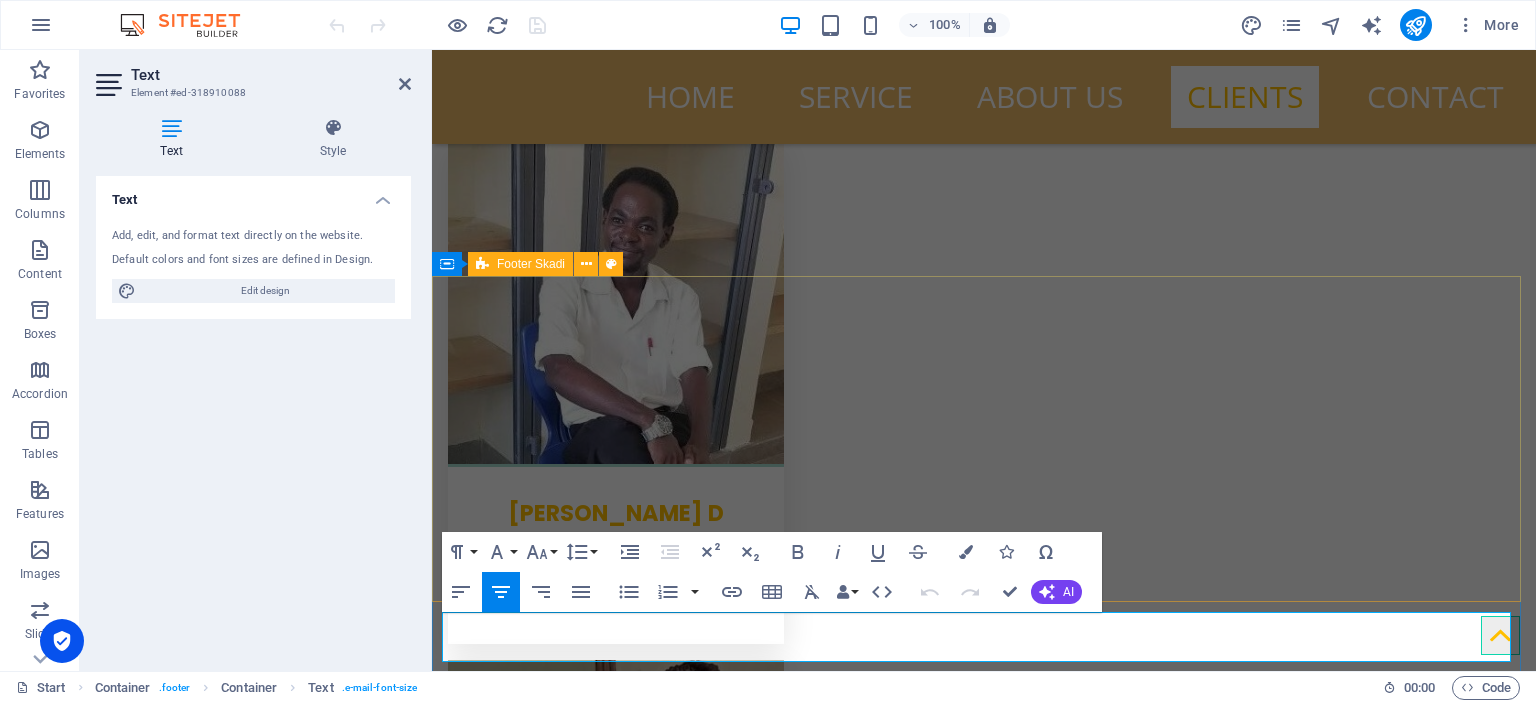 click at bounding box center [984, 5637] 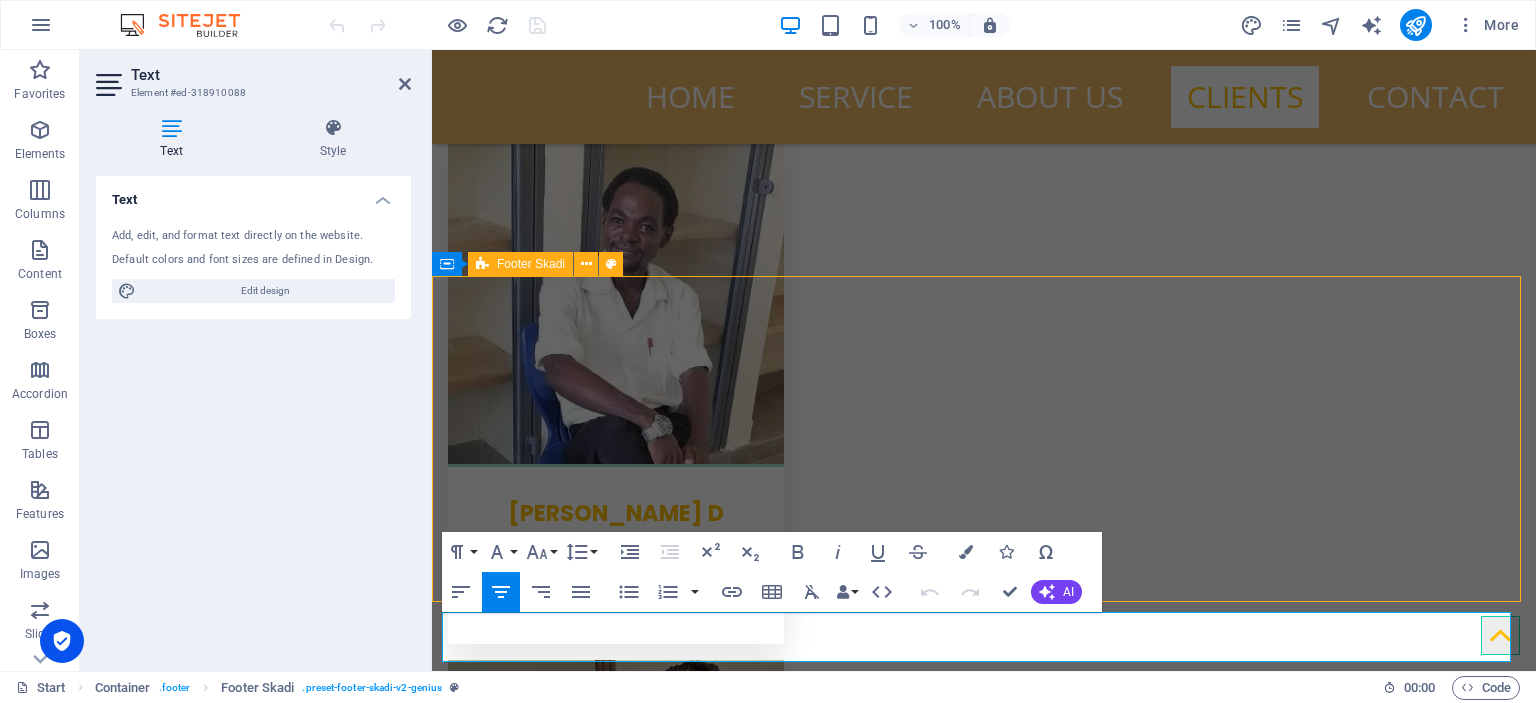 scroll, scrollTop: 4698, scrollLeft: 0, axis: vertical 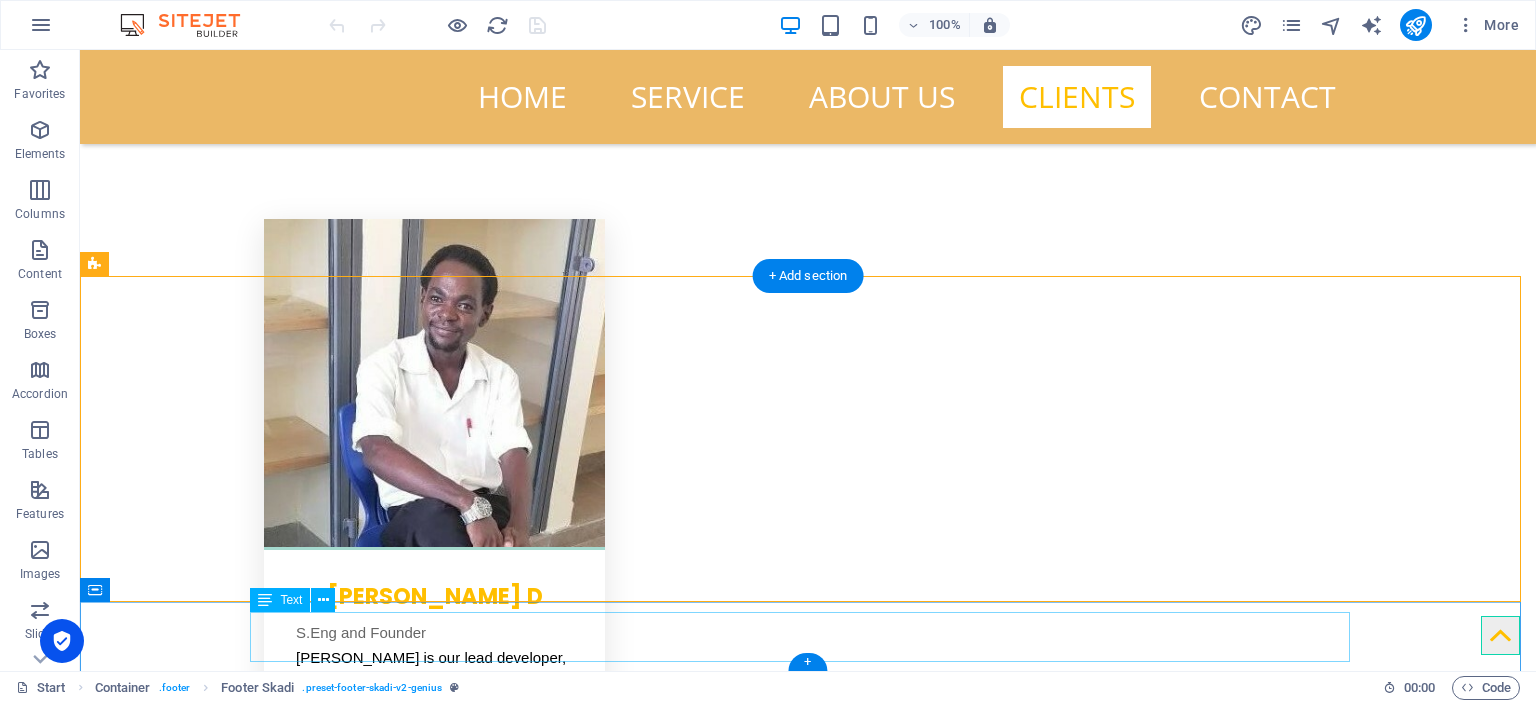 click on "[EMAIL_ADDRESS][DOMAIN_NAME]  |  Legal Notice  |  Privacy Policy" at bounding box center (808, 6012) 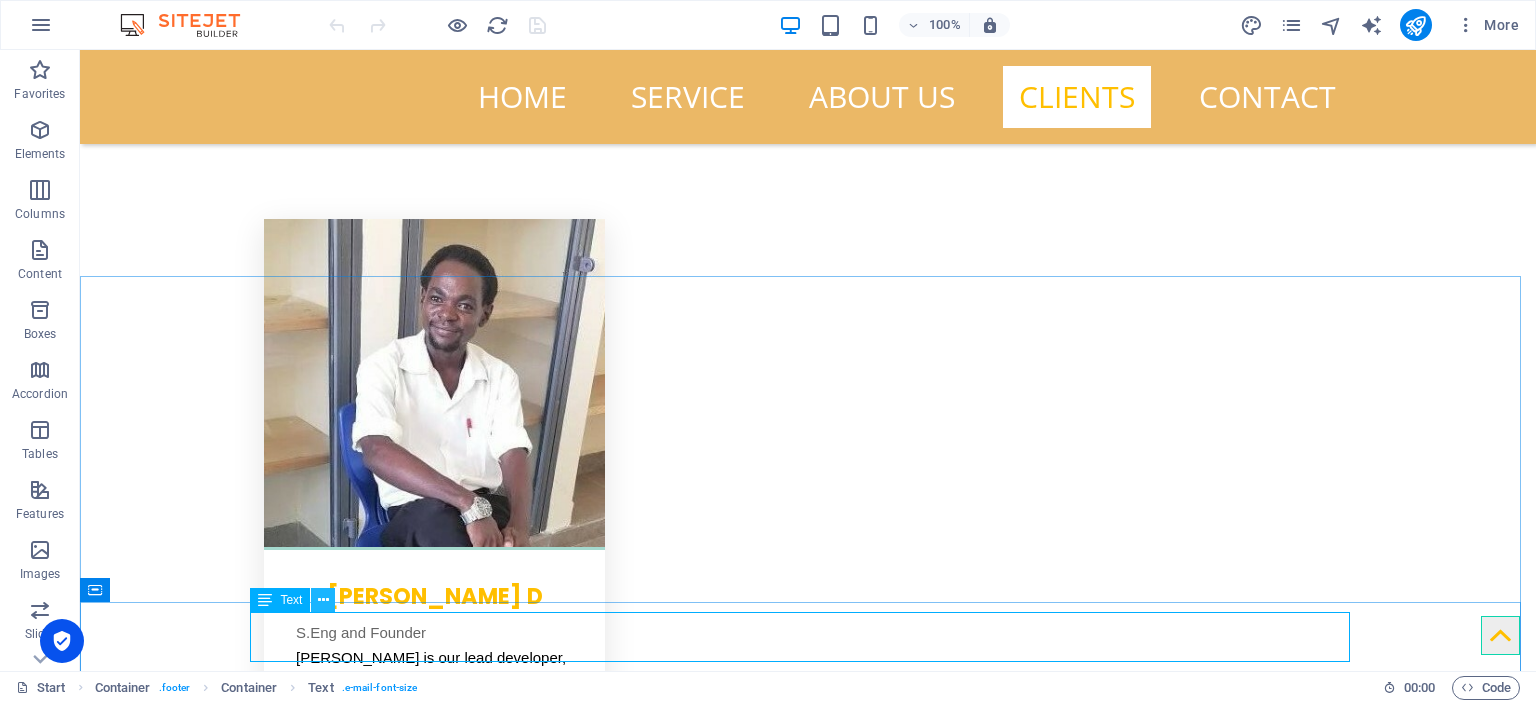 click at bounding box center (323, 600) 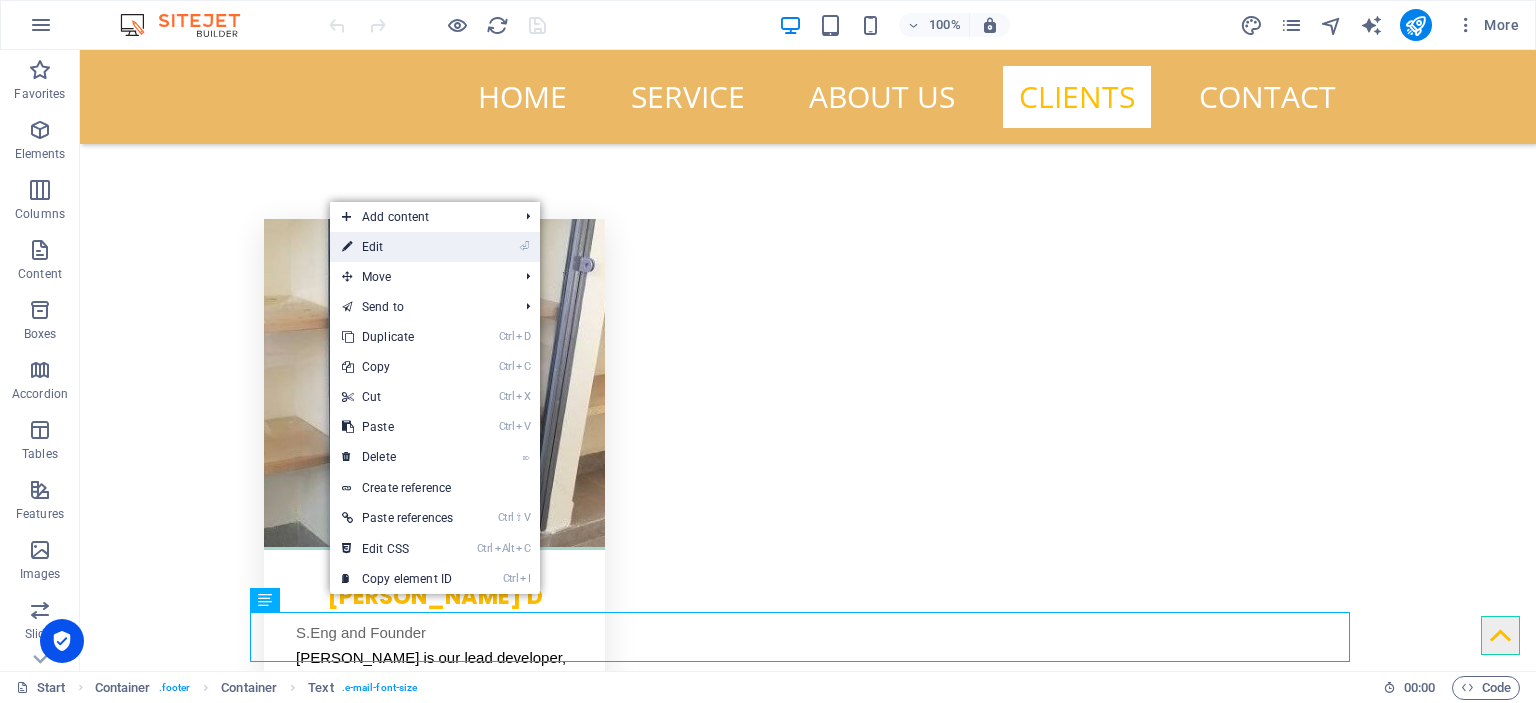 click on "⏎  Edit" at bounding box center [397, 247] 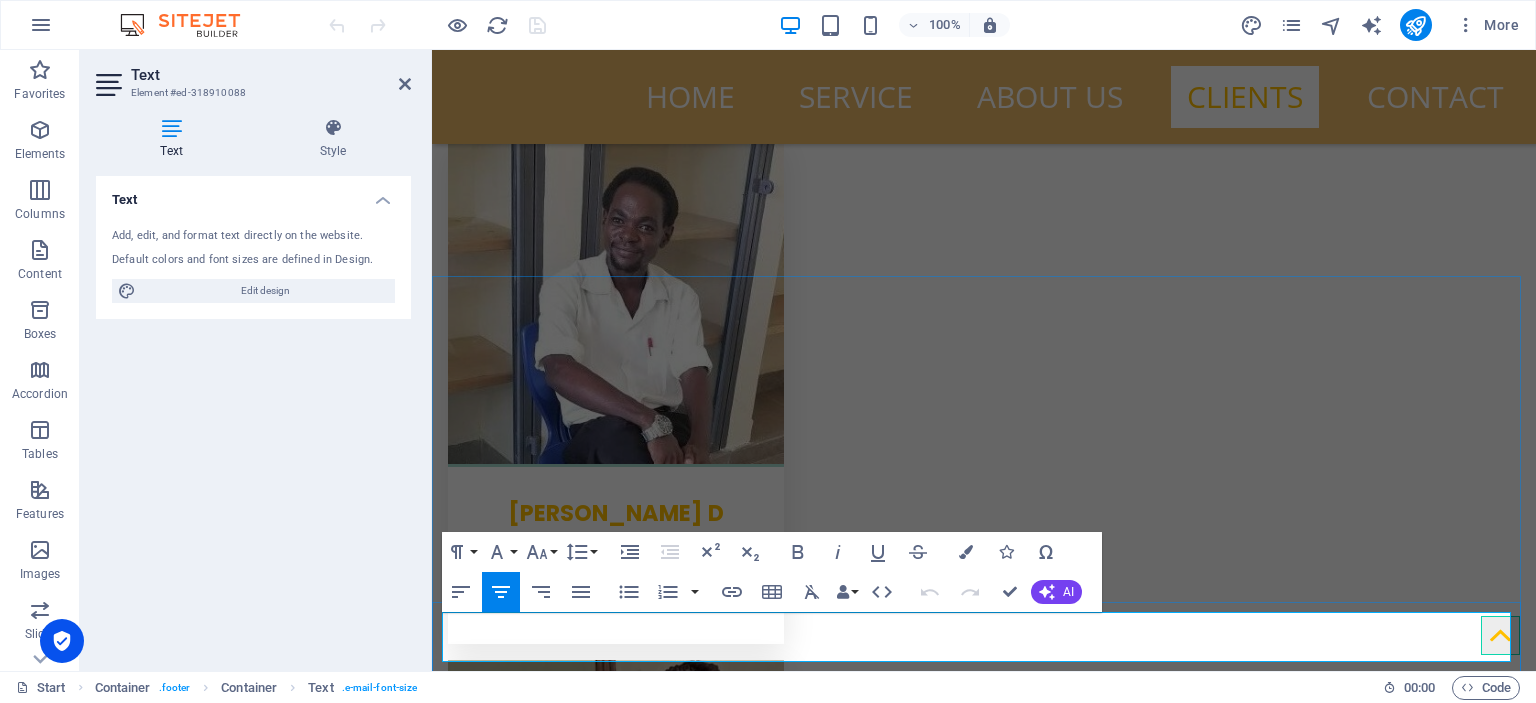 click on "[EMAIL_ADDRESS][DOMAIN_NAME]  |  Legal Notice  |  Privacy Policy" at bounding box center (984, 5834) 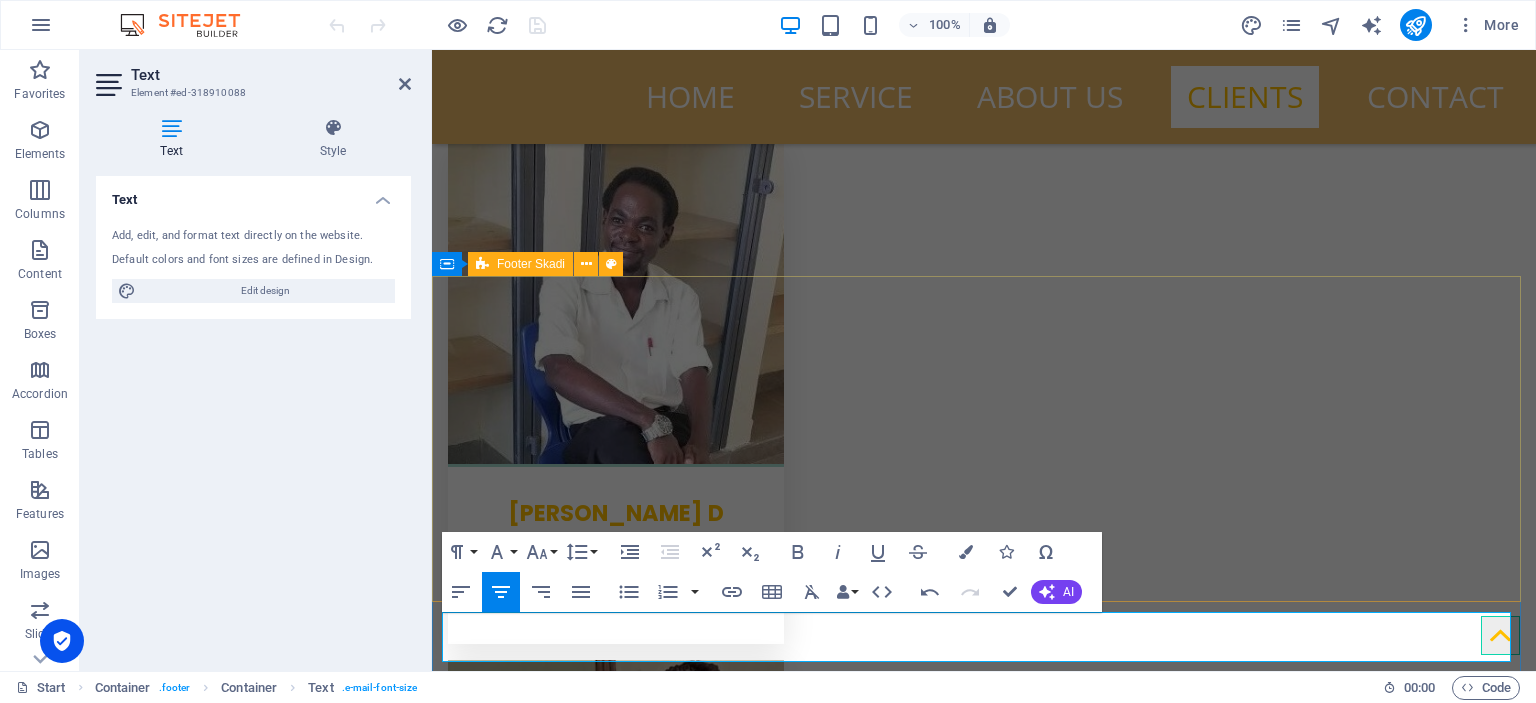 click at bounding box center (984, 5637) 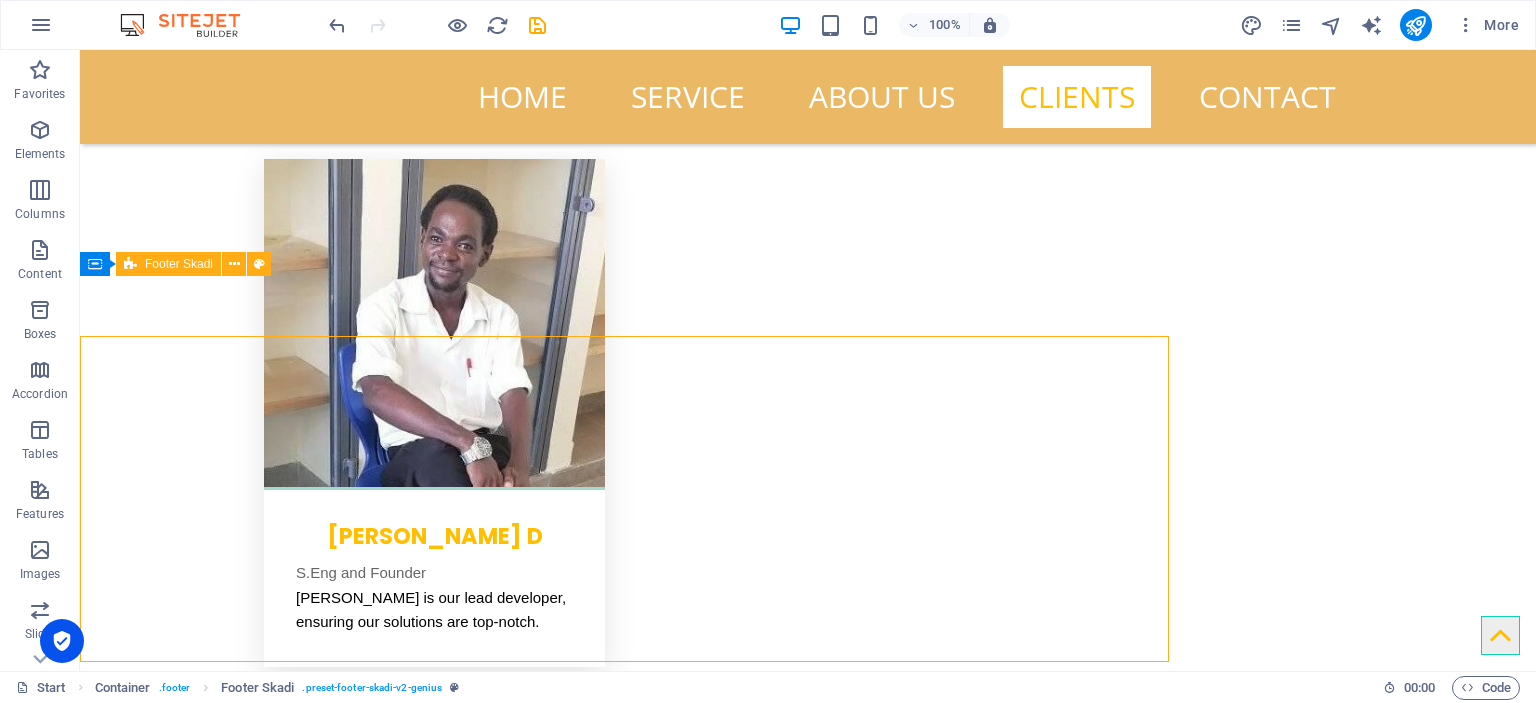 scroll, scrollTop: 4698, scrollLeft: 0, axis: vertical 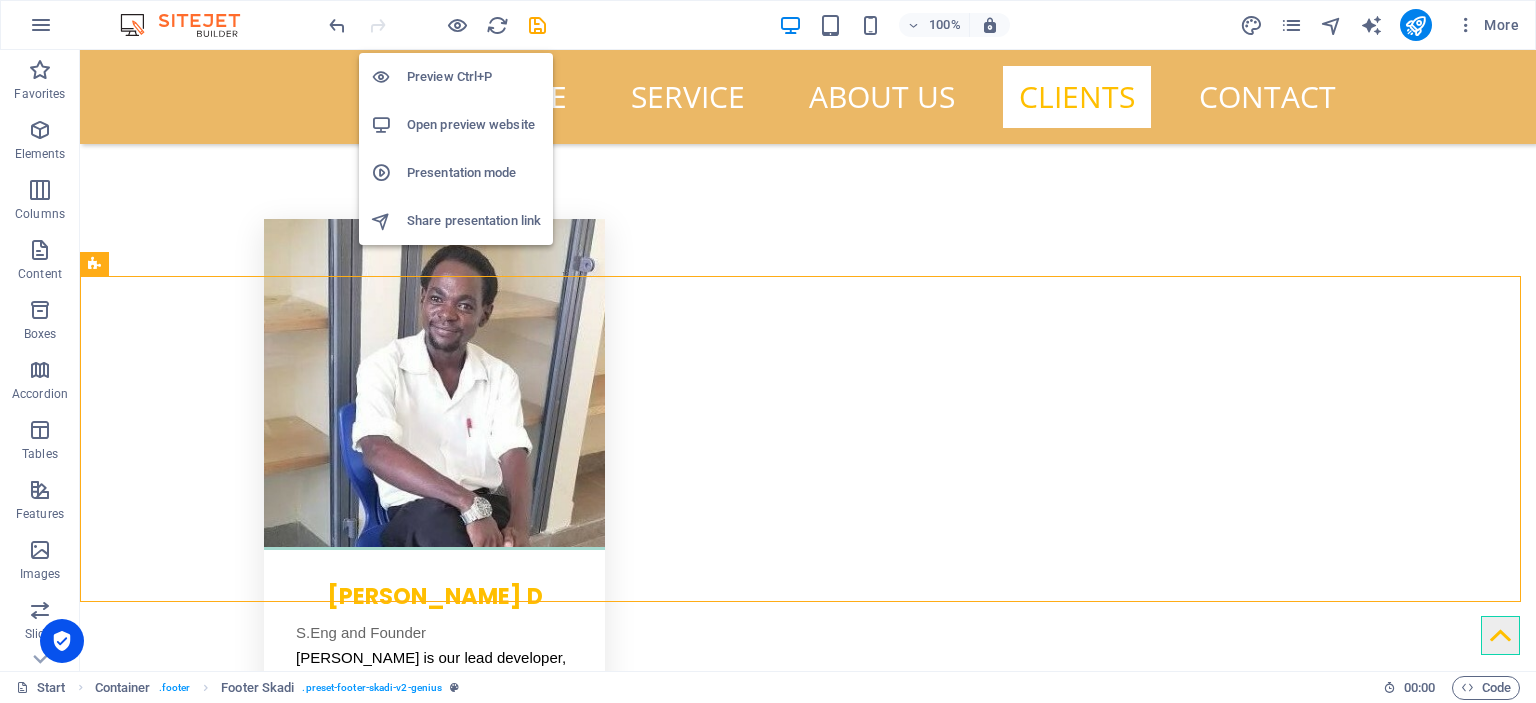 click on "Open preview website" at bounding box center [474, 125] 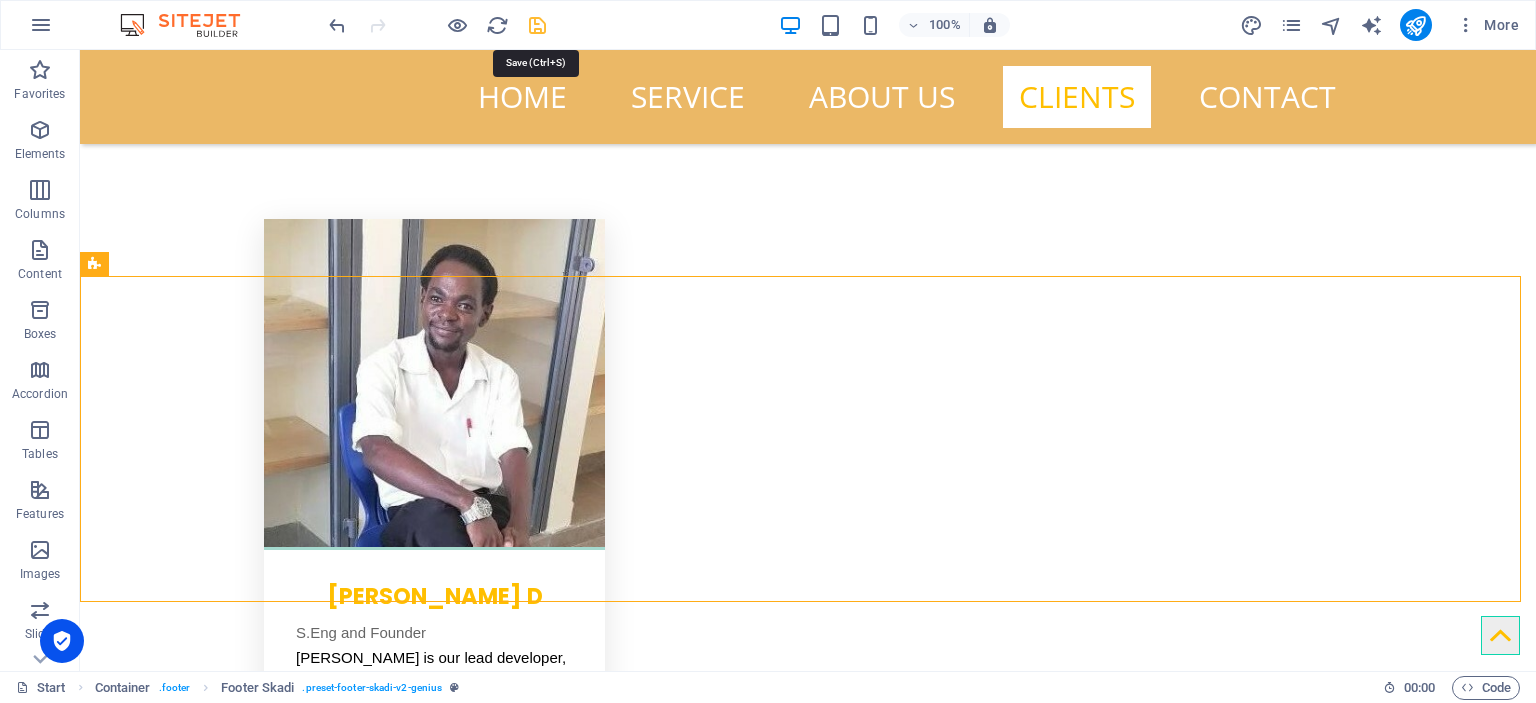click at bounding box center [537, 25] 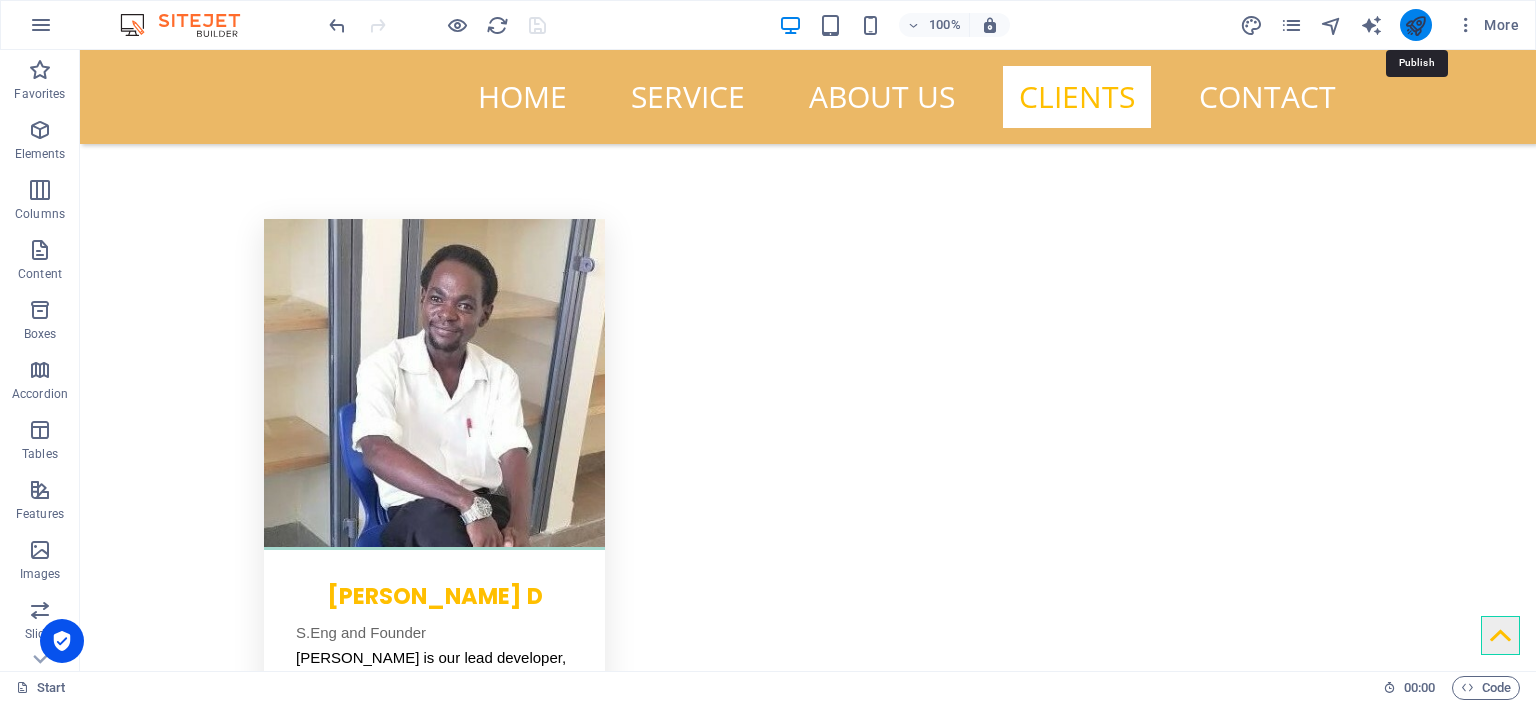 click at bounding box center [1415, 25] 